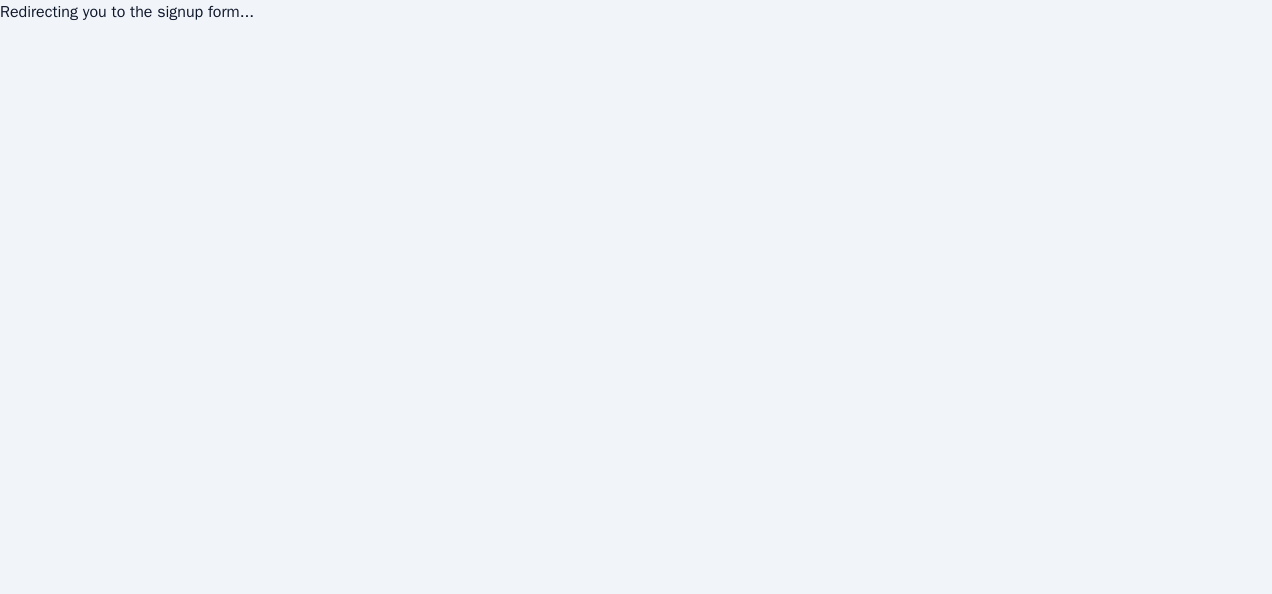 scroll, scrollTop: 0, scrollLeft: 0, axis: both 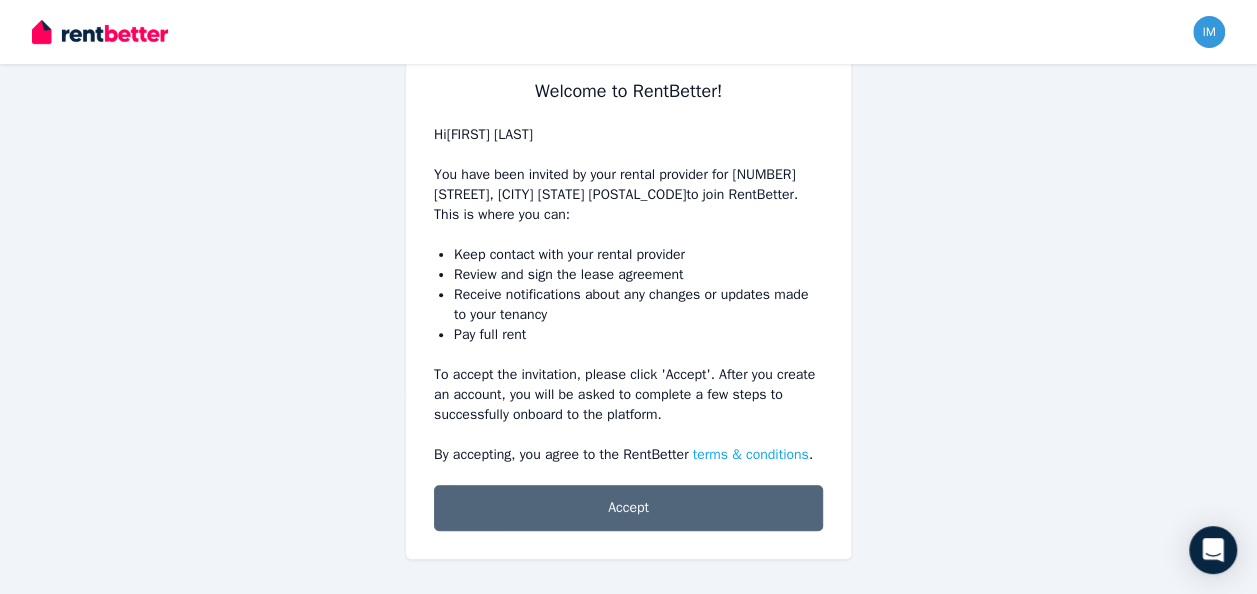 click on "Accept" at bounding box center [628, 508] 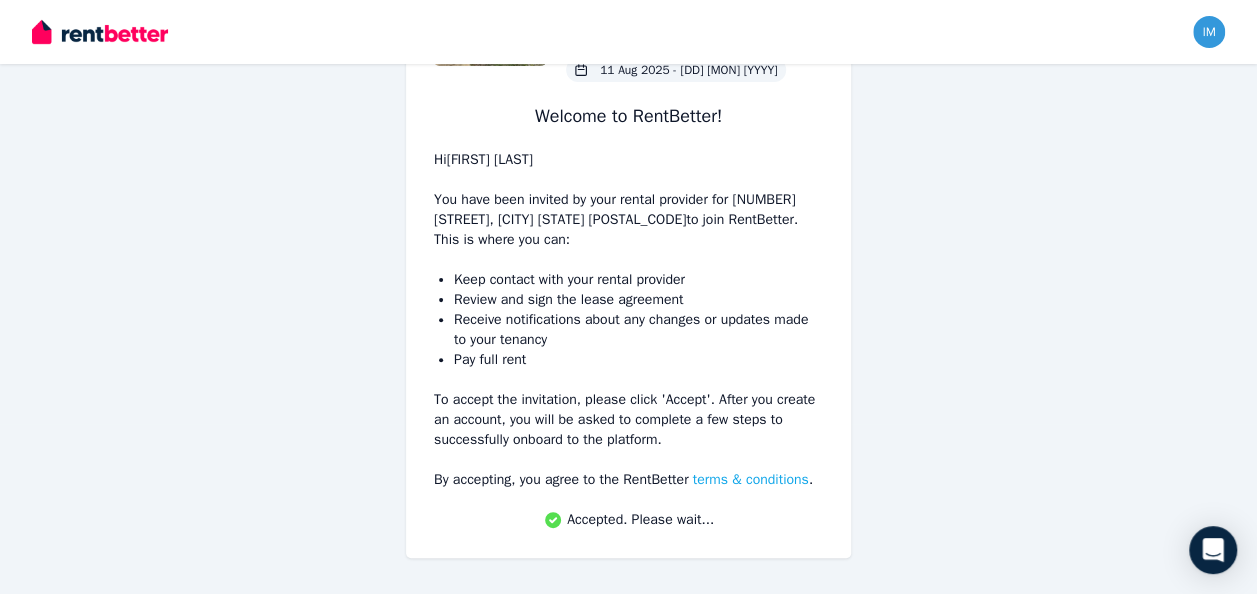 scroll, scrollTop: 170, scrollLeft: 0, axis: vertical 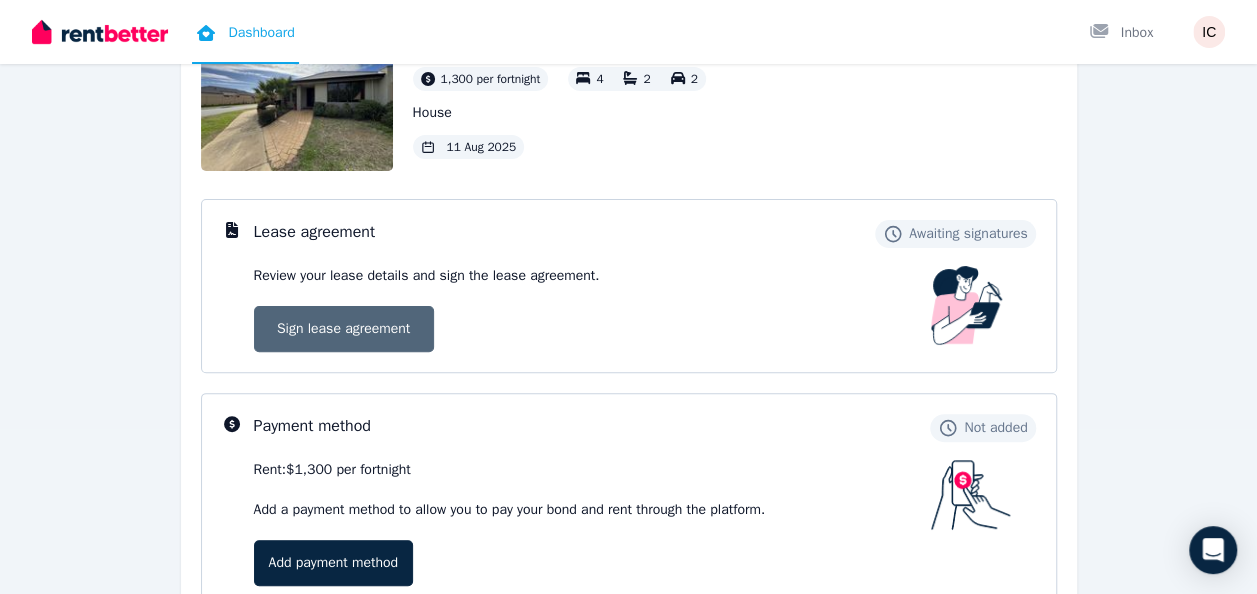 click on "Sign lease agreement" at bounding box center [344, 329] 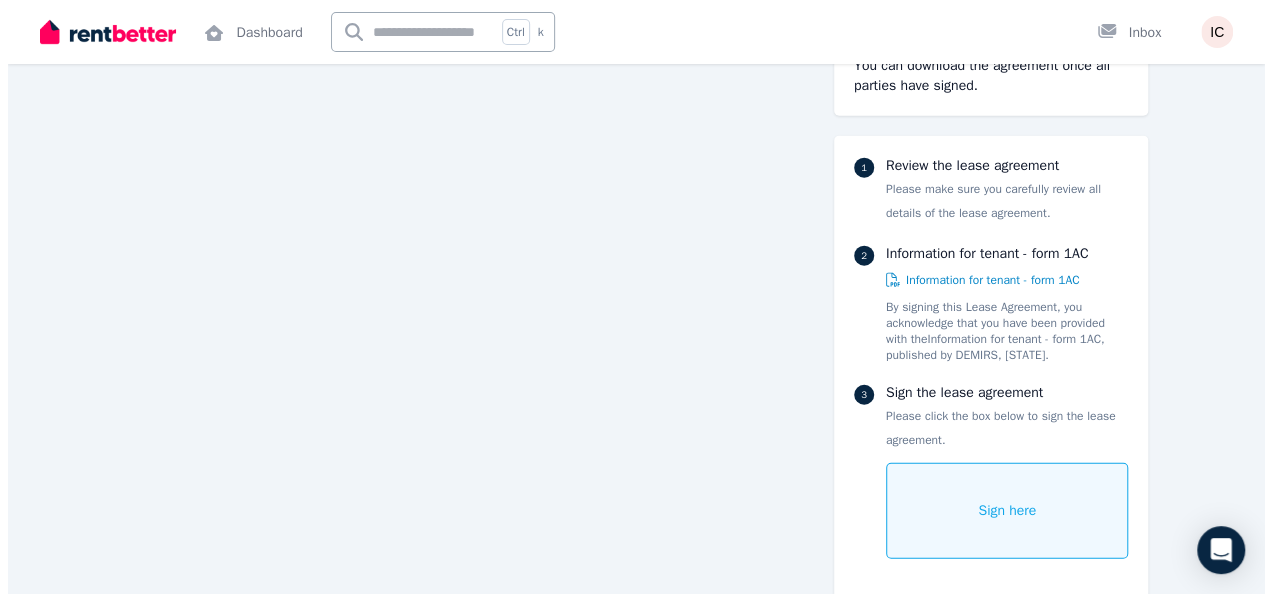scroll, scrollTop: 6086, scrollLeft: 0, axis: vertical 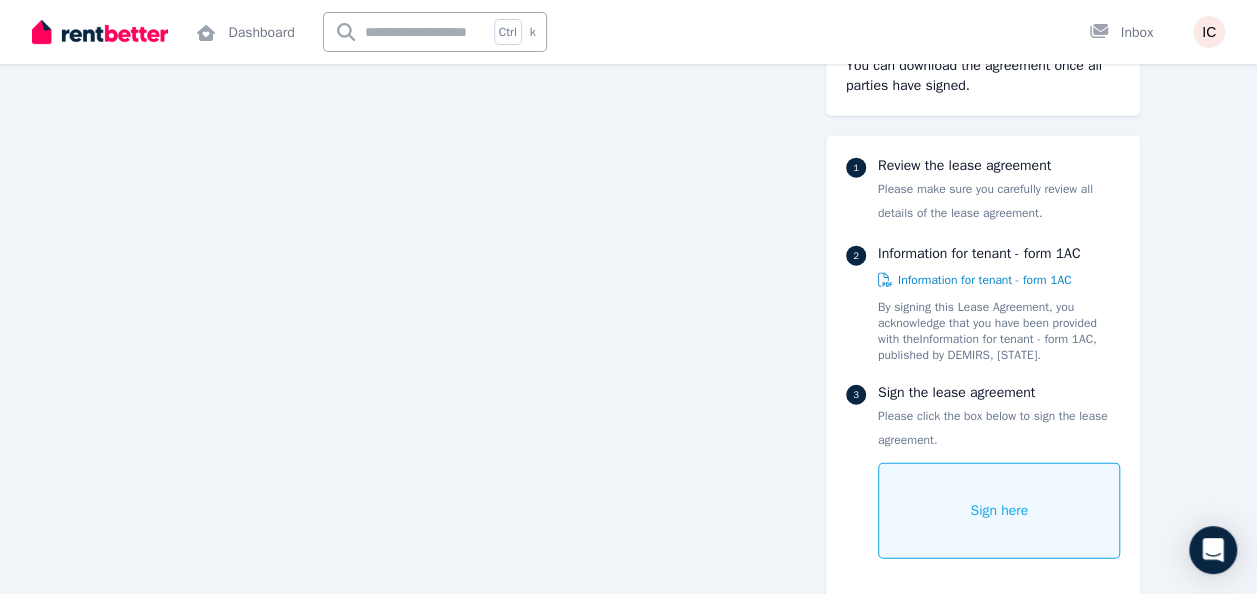 click on "Sign here" at bounding box center [999, 511] 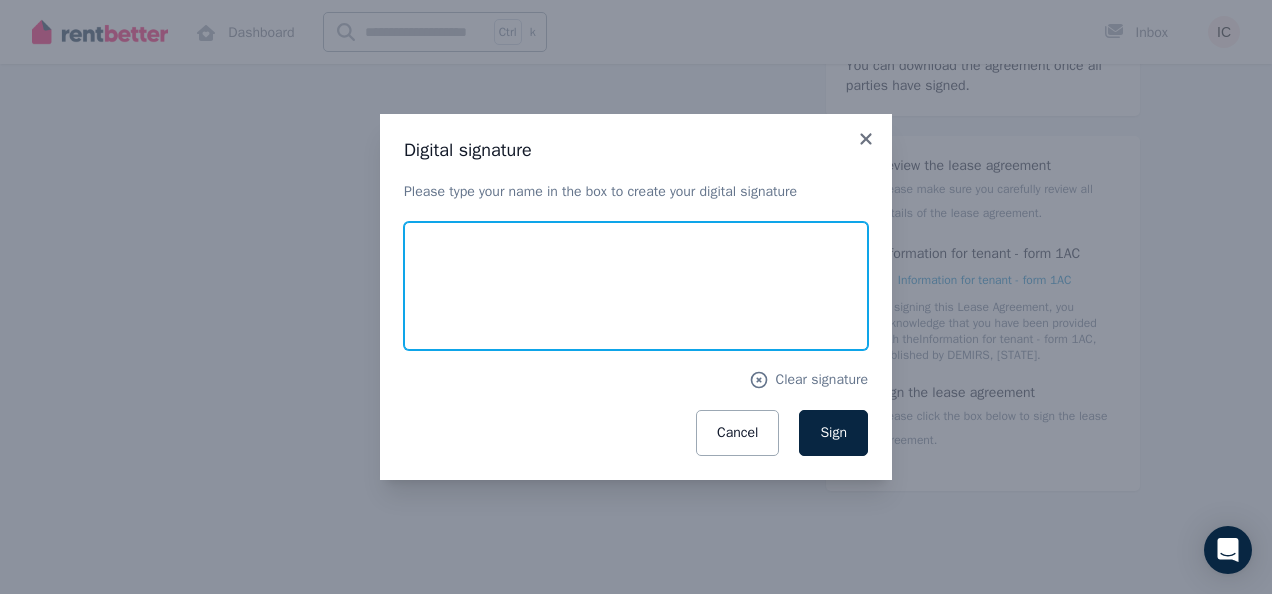 click at bounding box center [636, 286] 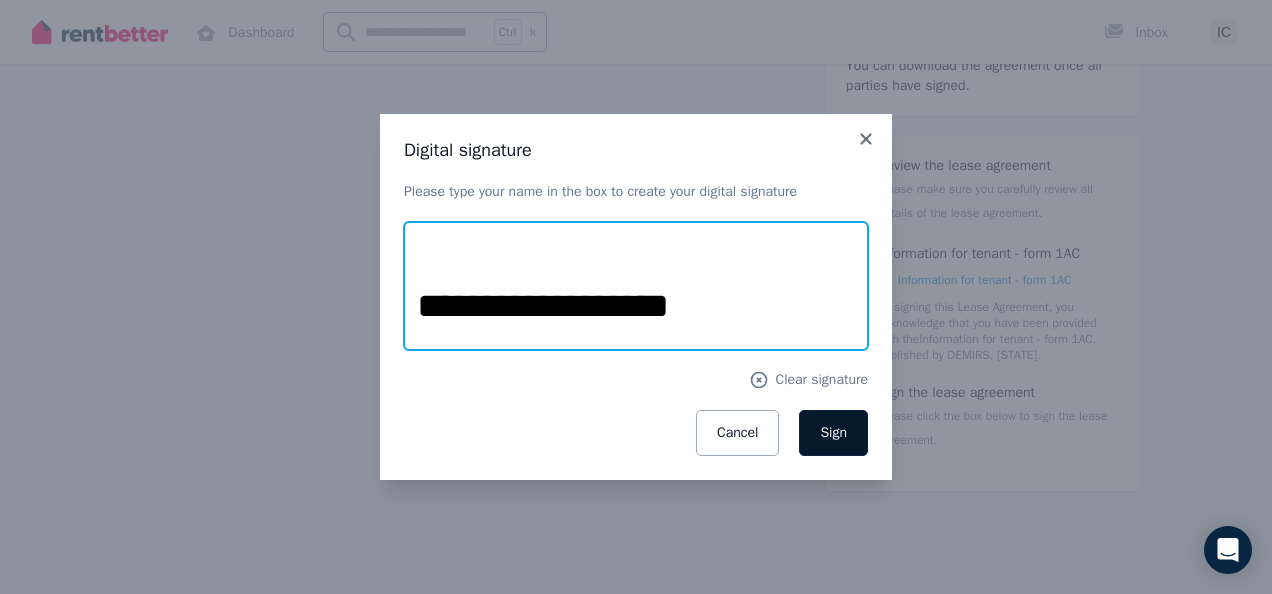 type on "**********" 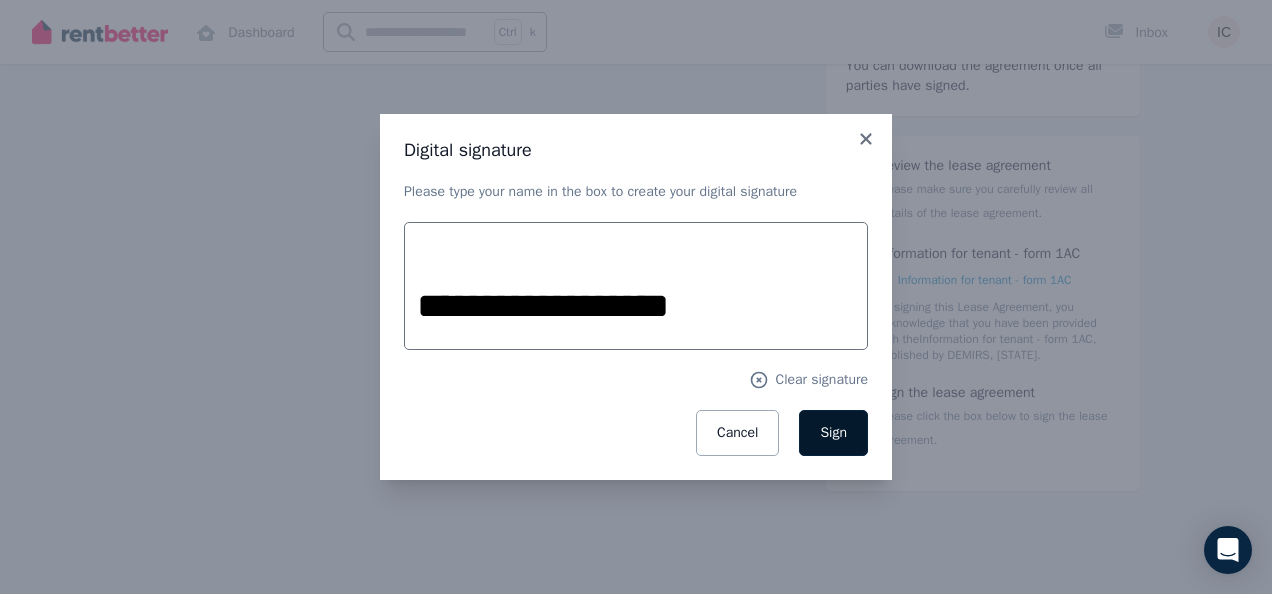 click on "Sign" at bounding box center [833, 432] 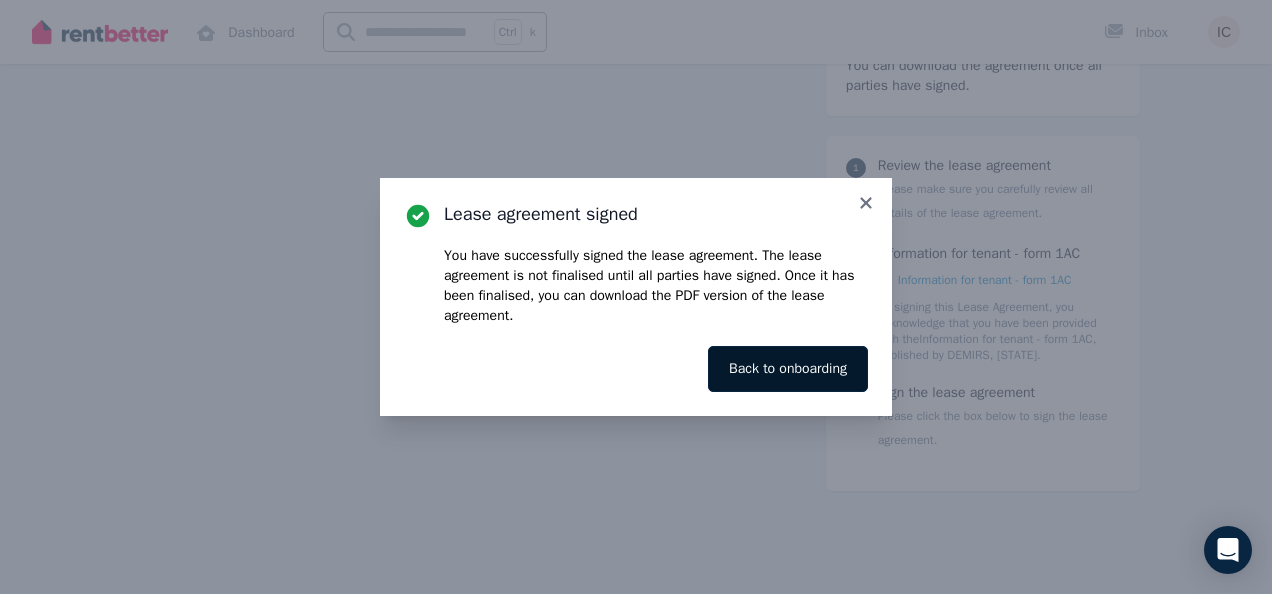 click on "Back to onboarding" at bounding box center [788, 369] 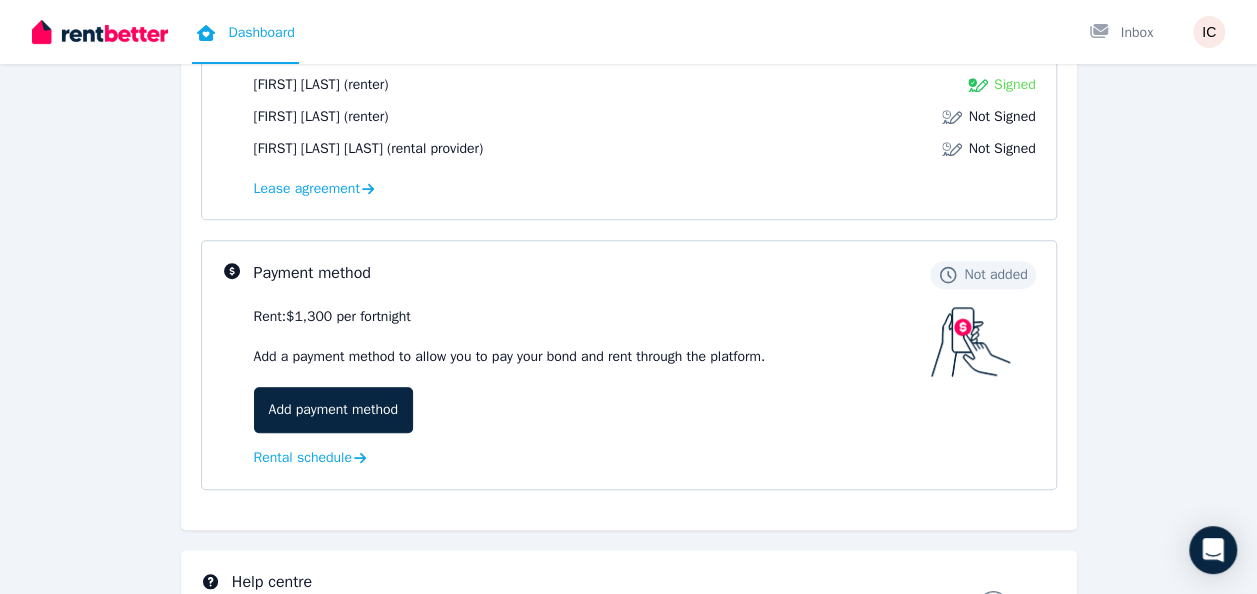 scroll, scrollTop: 427, scrollLeft: 0, axis: vertical 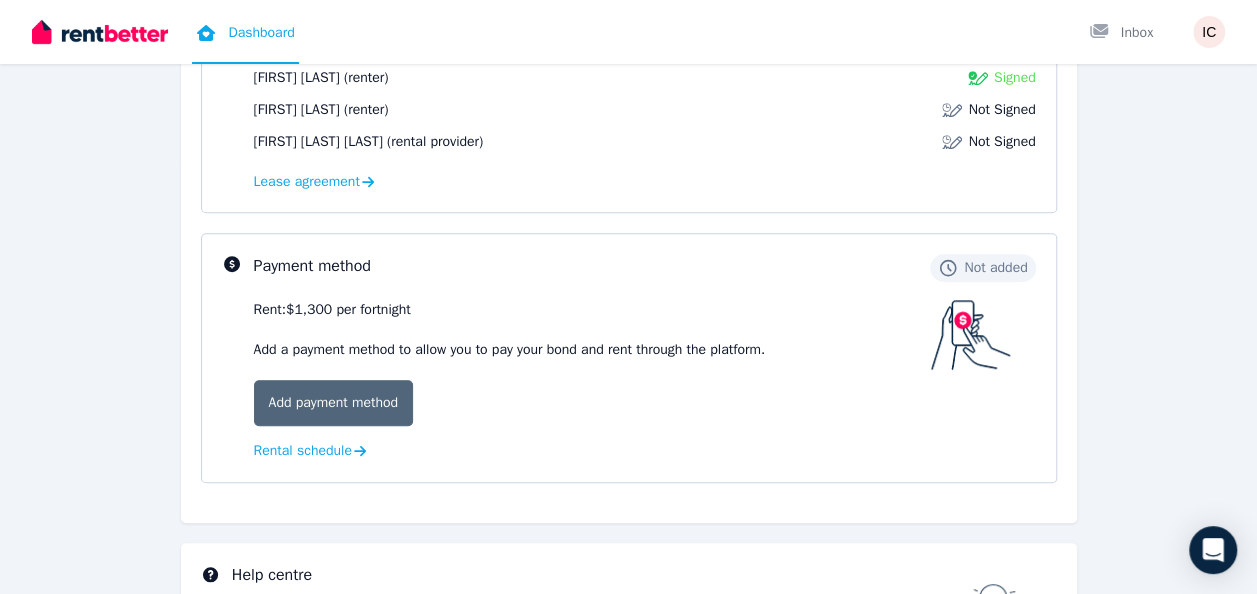 click on "Add payment method" at bounding box center (333, 403) 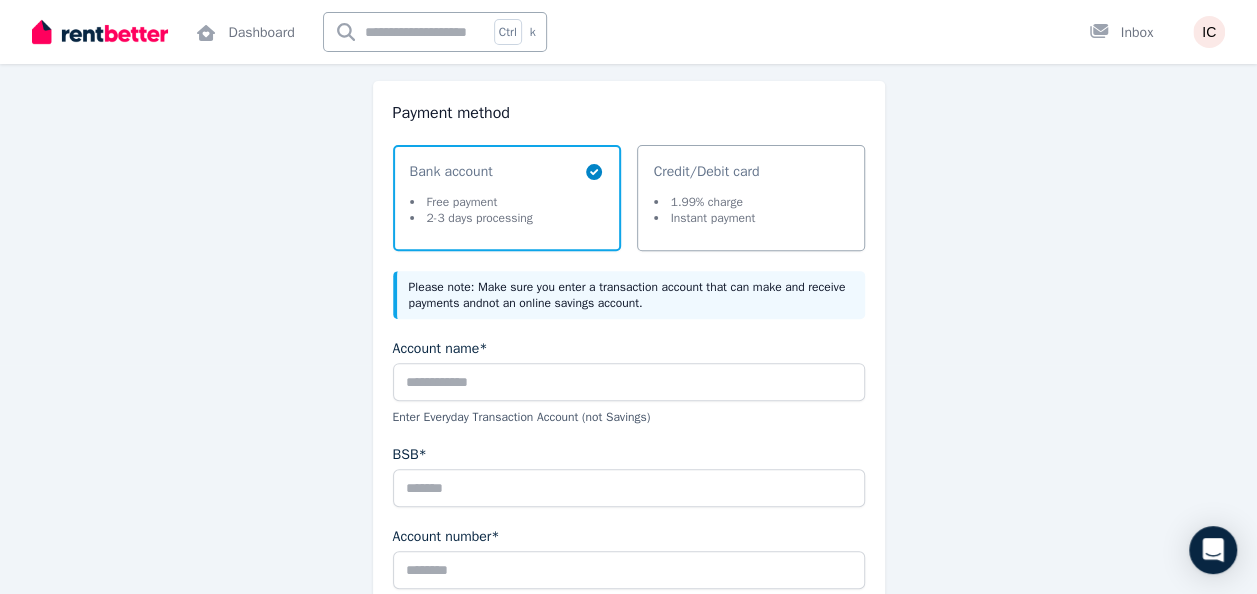 scroll, scrollTop: 230, scrollLeft: 0, axis: vertical 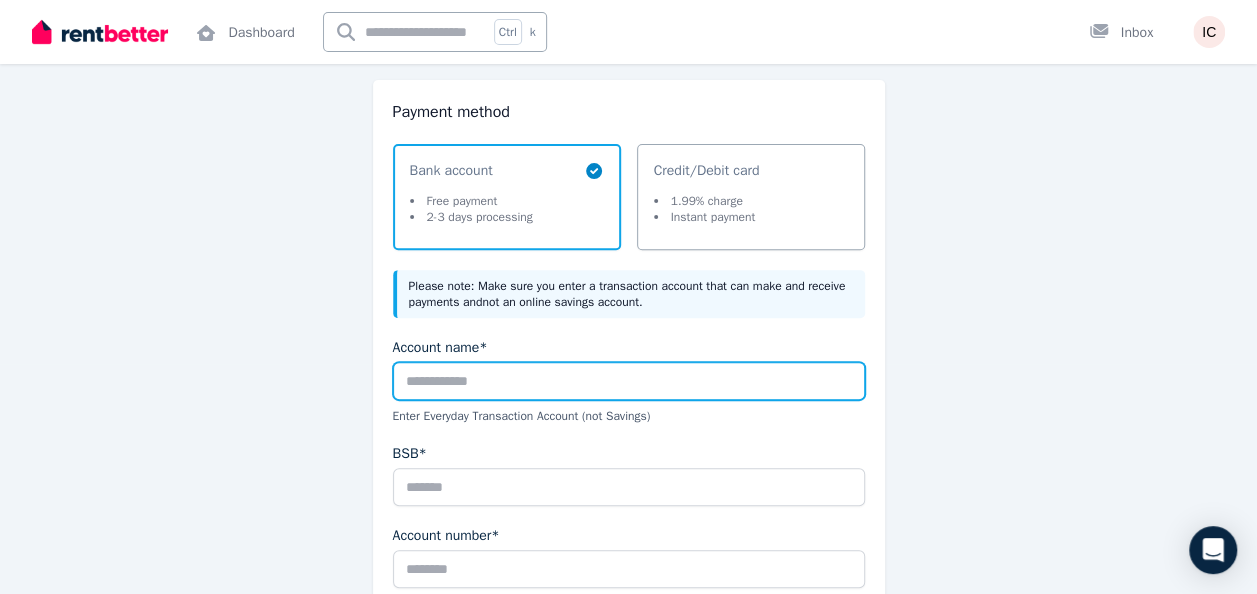 click on "Account name*" at bounding box center (629, 381) 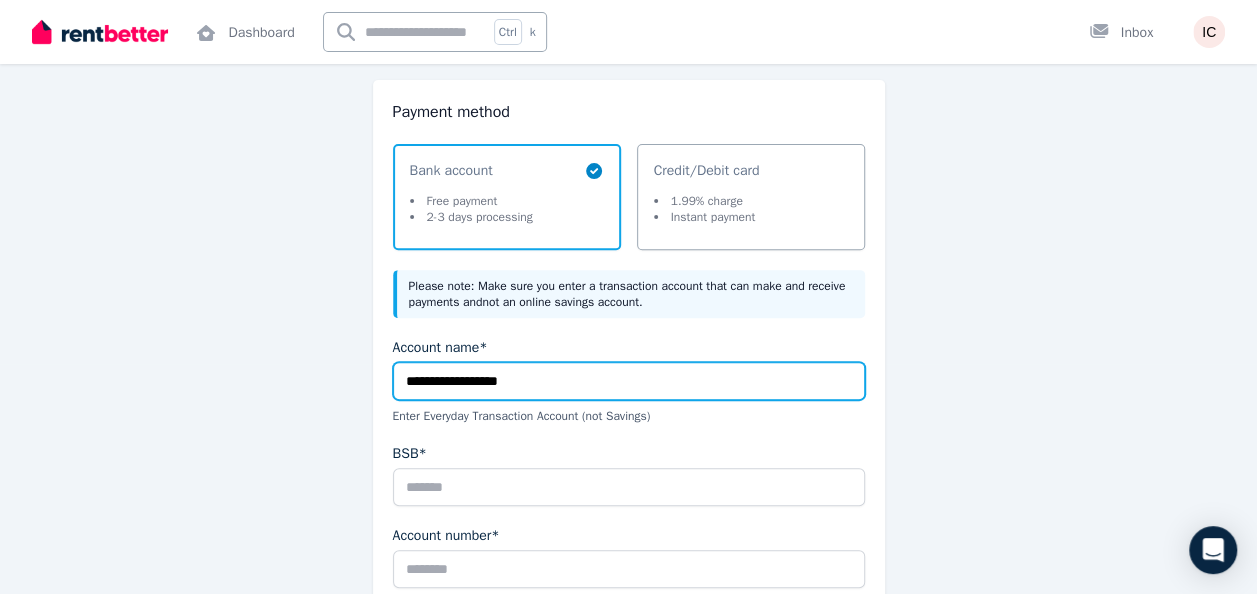 type on "**********" 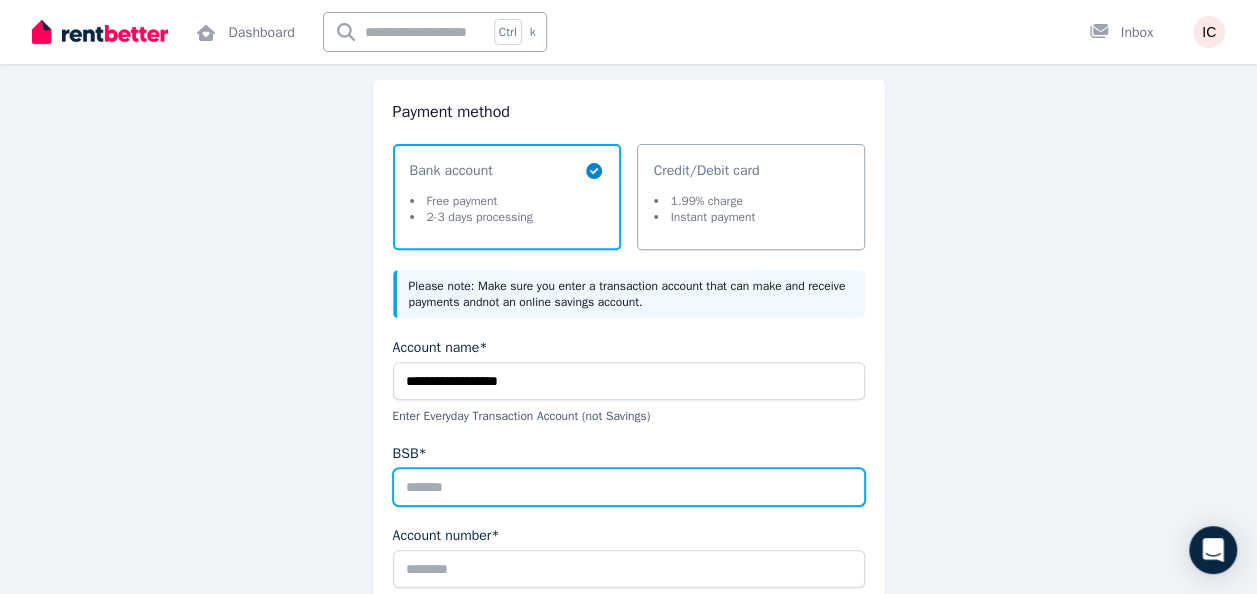 click on "BSB*" at bounding box center [629, 487] 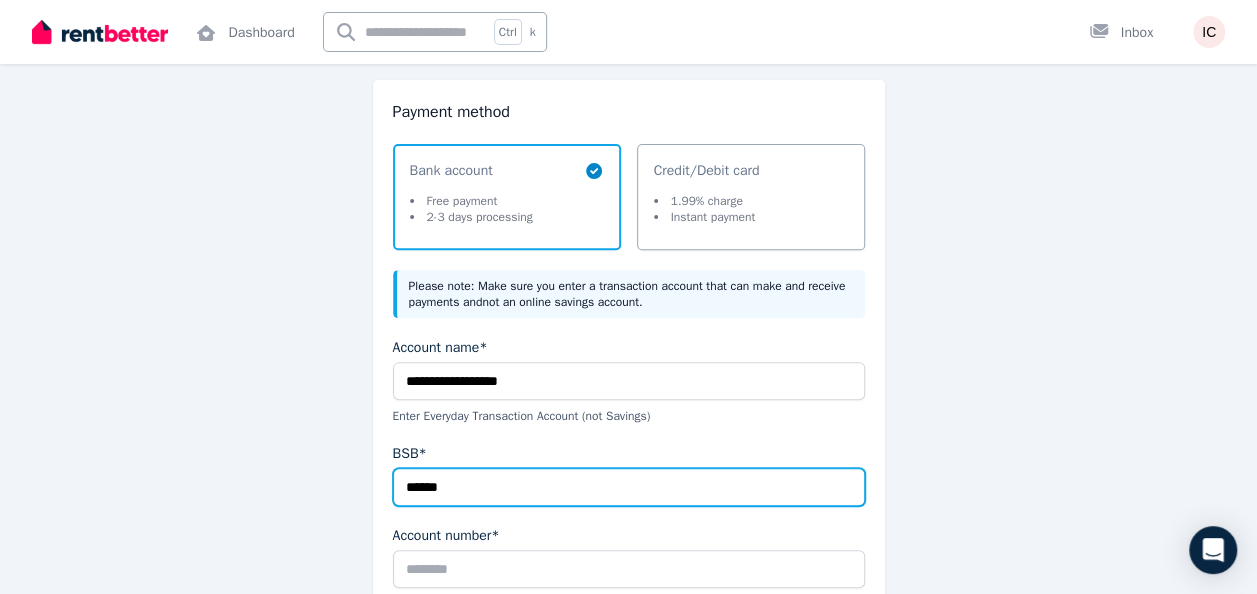 type on "******" 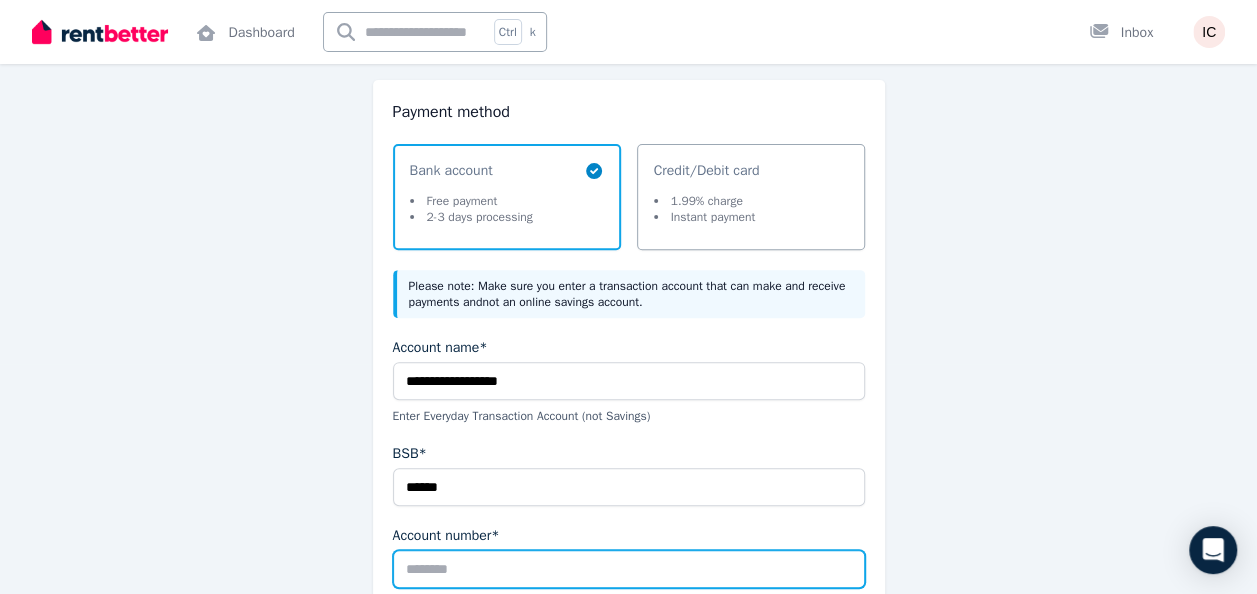 click on "Account number*" at bounding box center [629, 569] 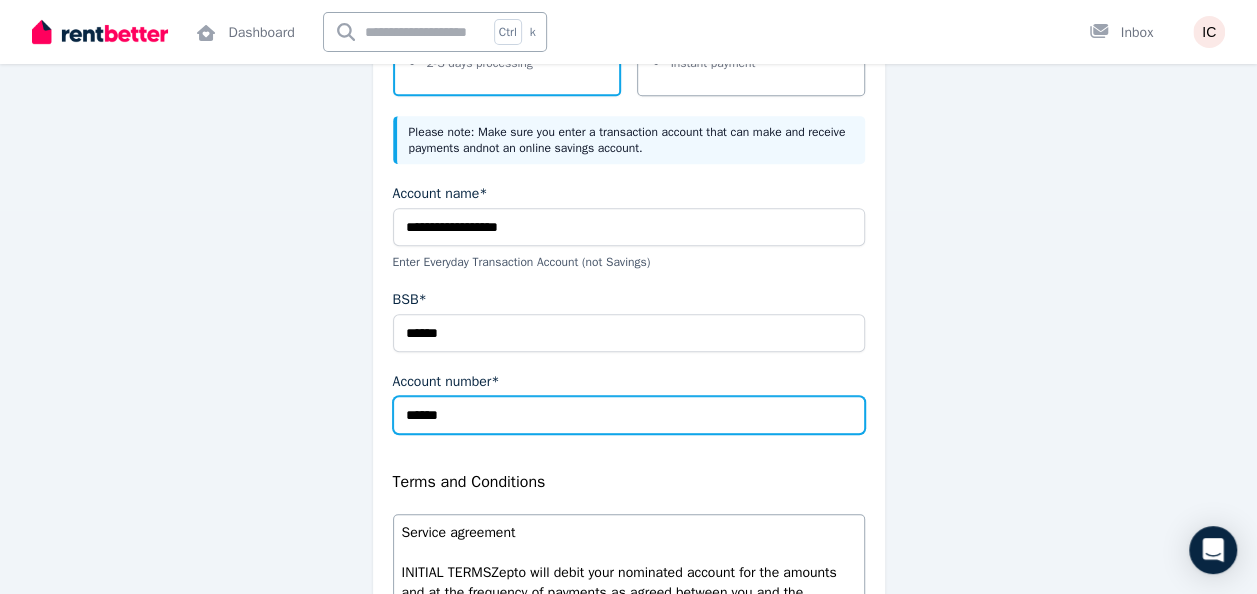 scroll, scrollTop: 385, scrollLeft: 0, axis: vertical 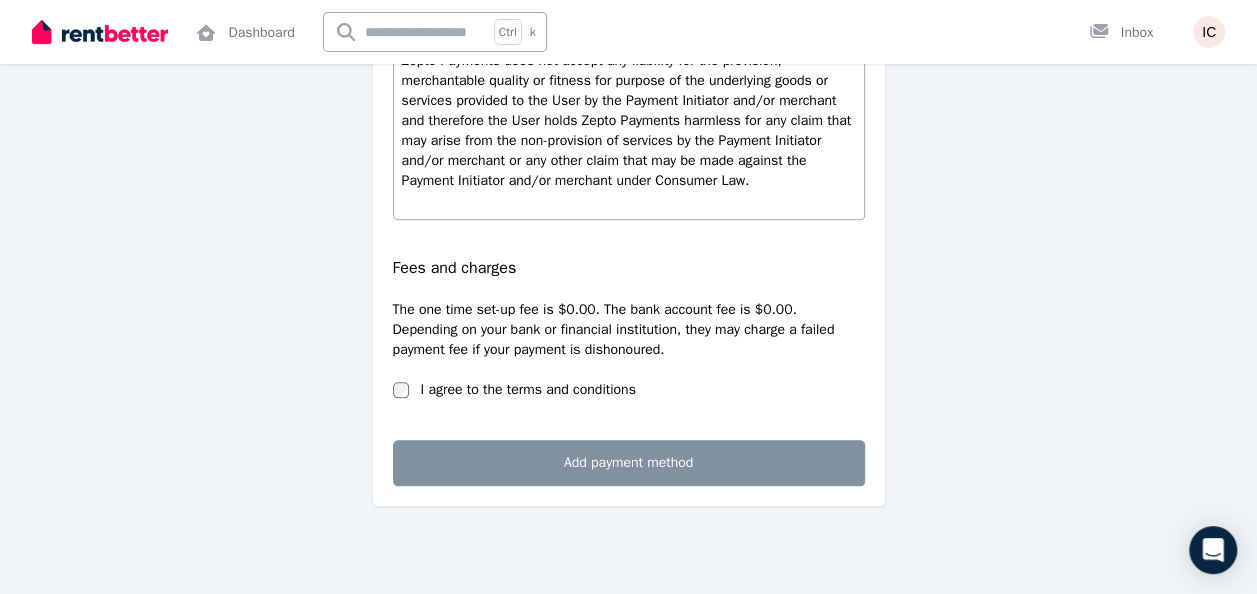 type on "******" 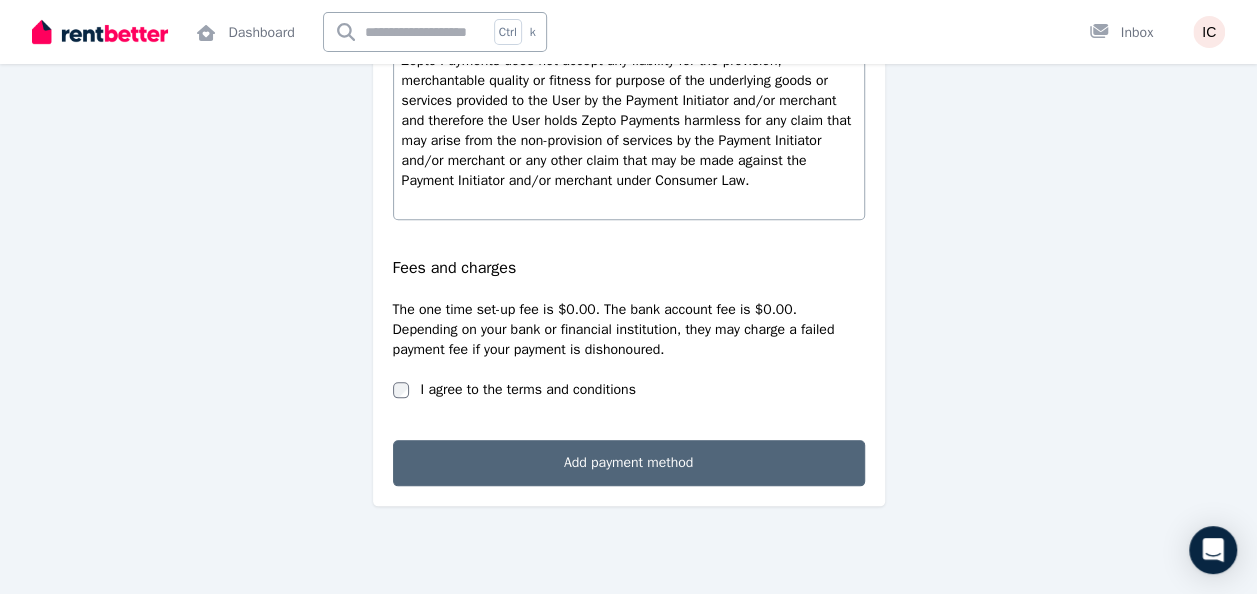 click on "Add payment method" at bounding box center [629, 463] 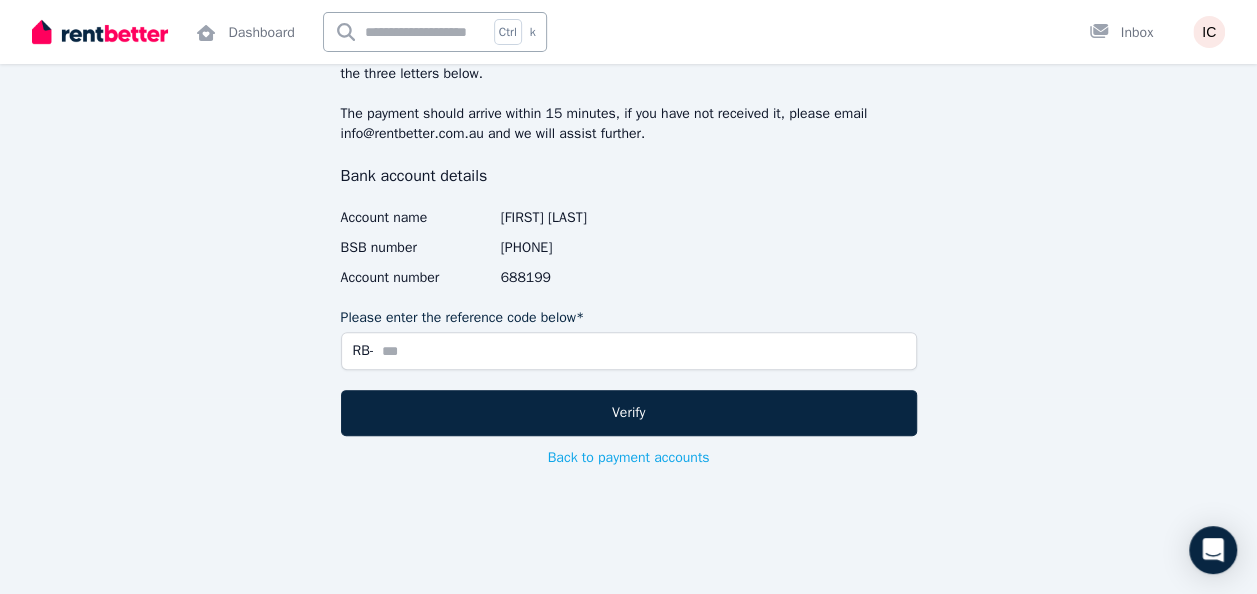 scroll, scrollTop: 196, scrollLeft: 0, axis: vertical 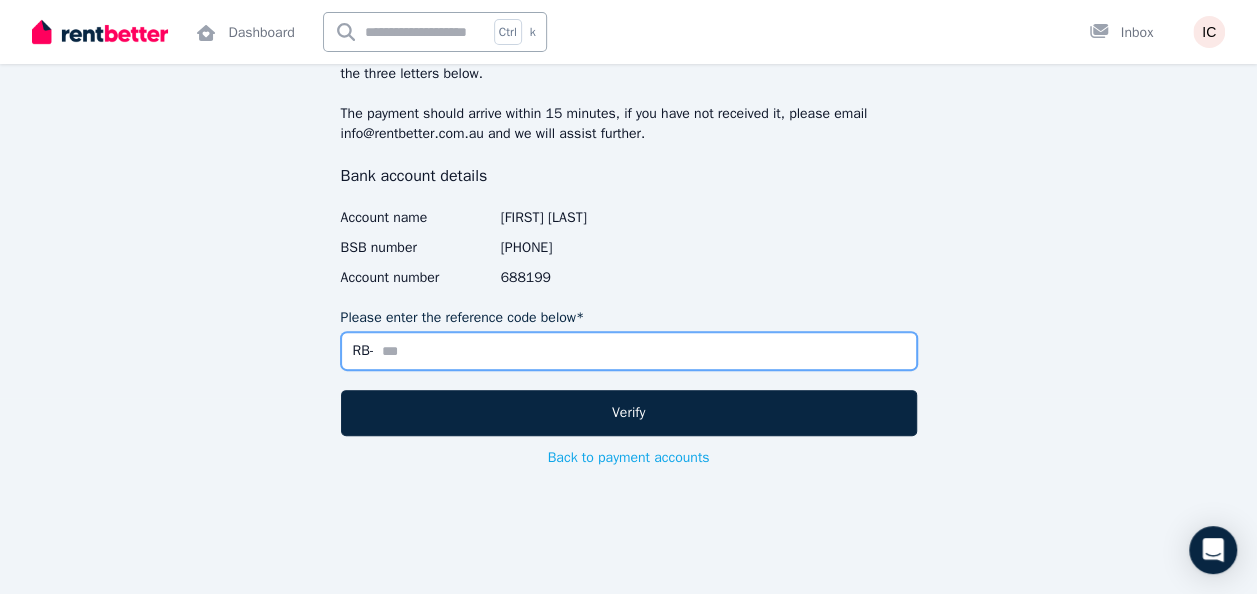 click on "Please enter the reference code below*" at bounding box center (629, 351) 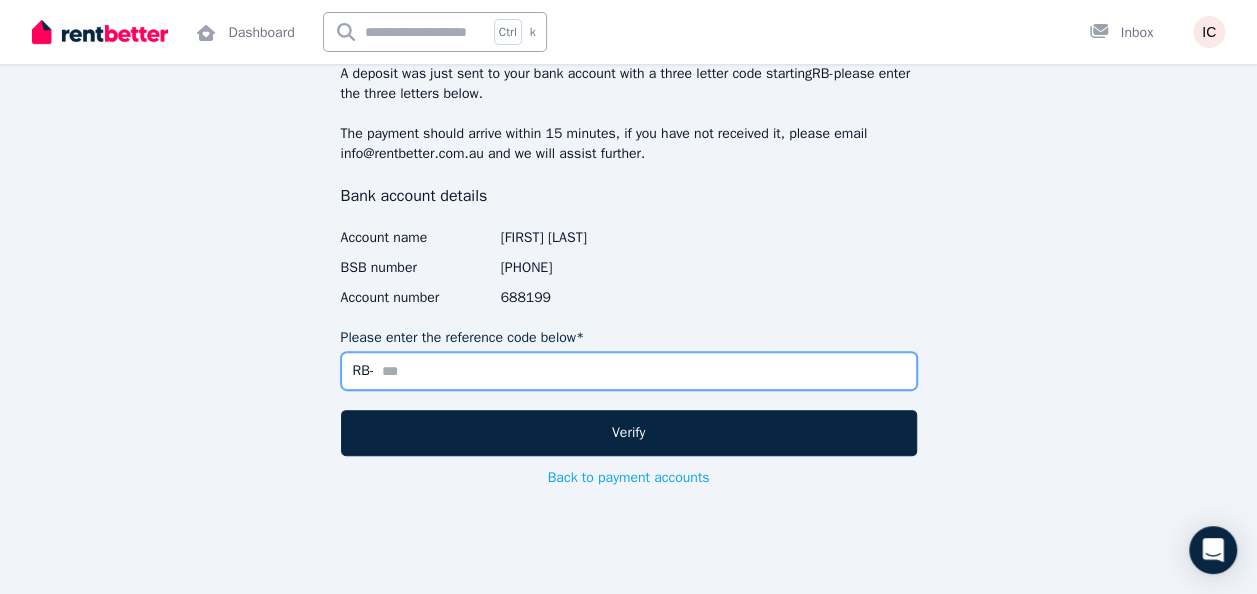 scroll, scrollTop: 196, scrollLeft: 0, axis: vertical 